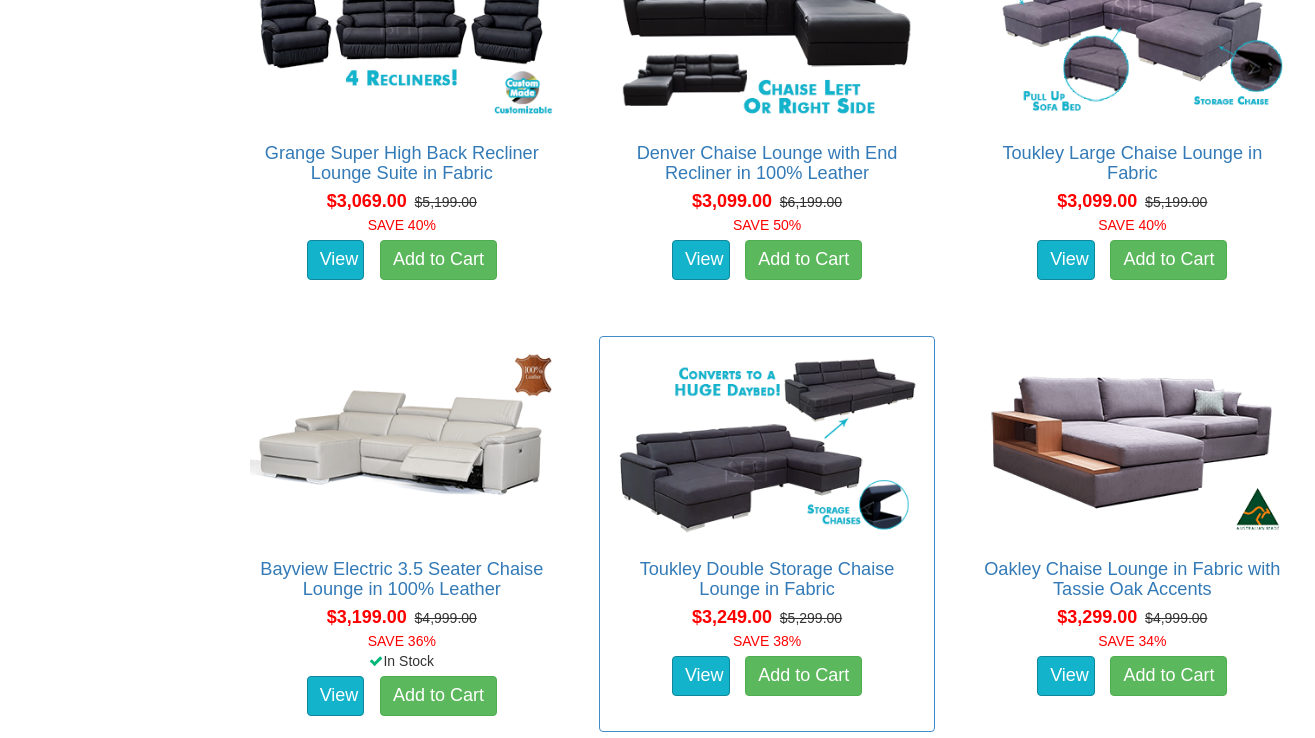 scroll, scrollTop: 8346, scrollLeft: 0, axis: vertical 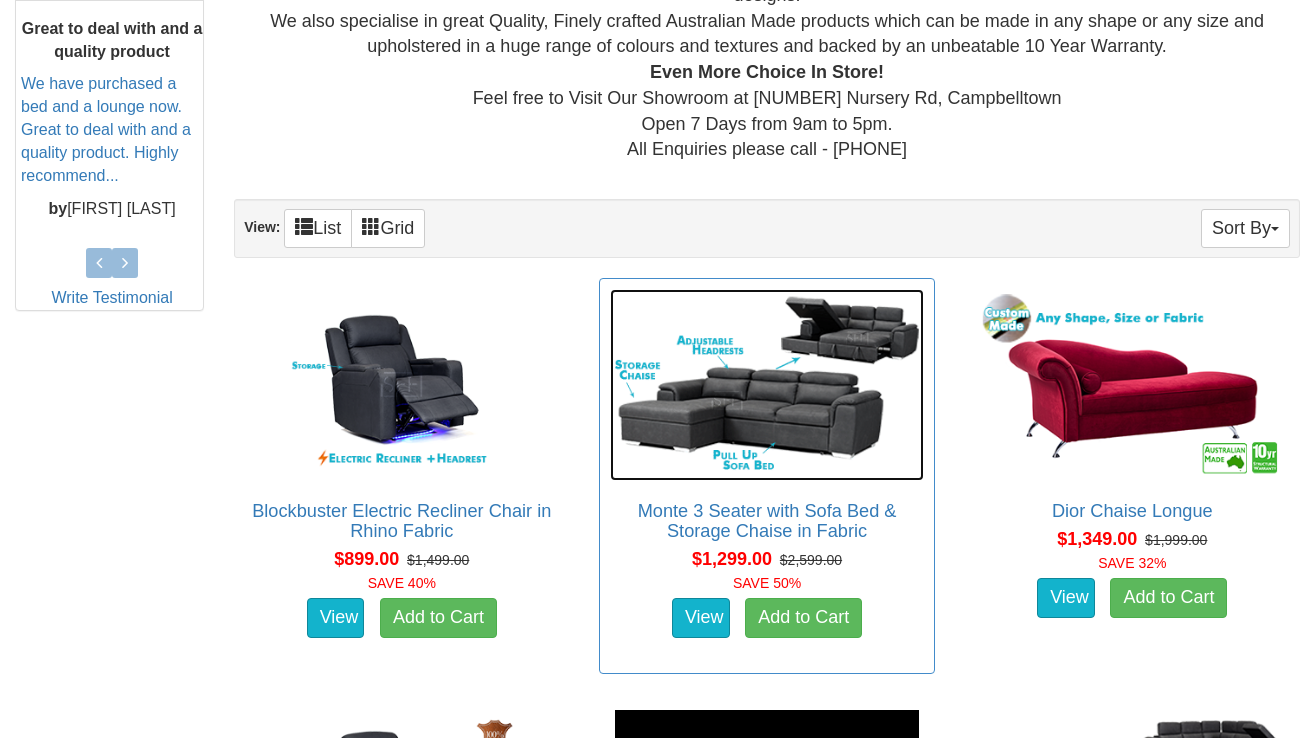 click at bounding box center [766, 385] 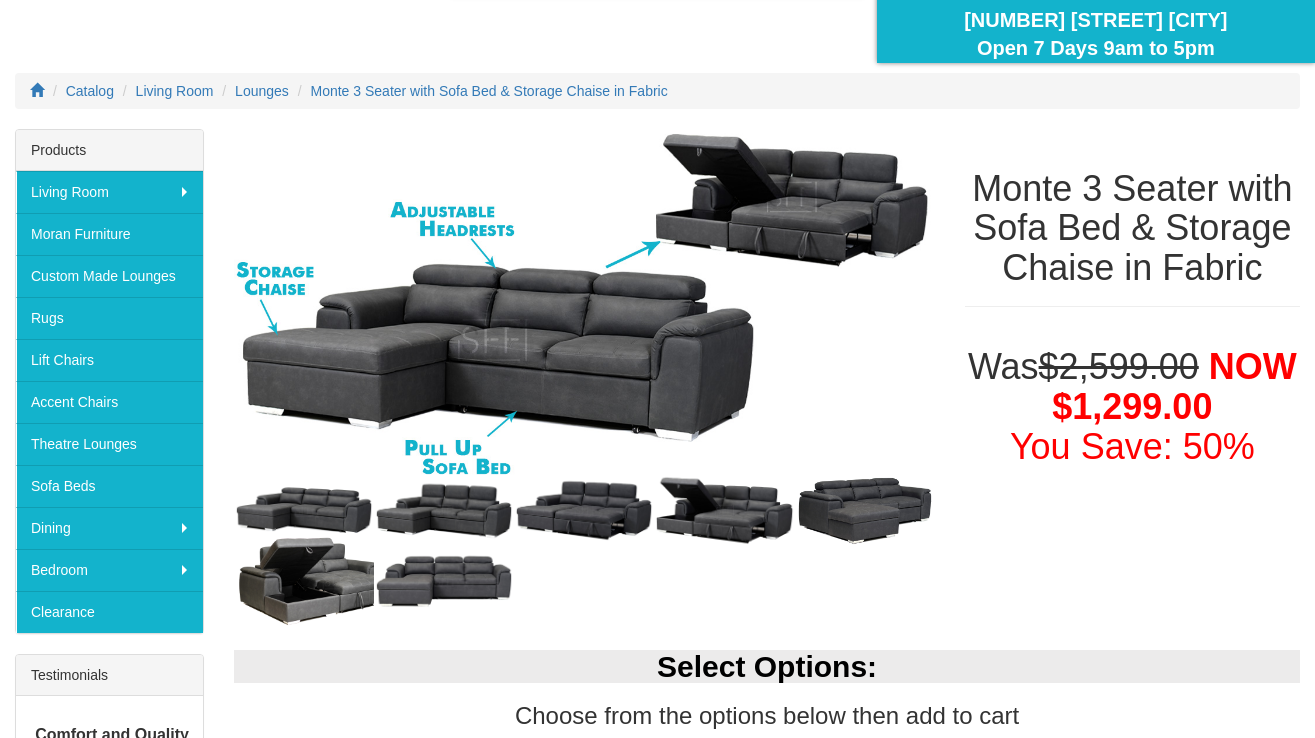 scroll, scrollTop: 200, scrollLeft: 0, axis: vertical 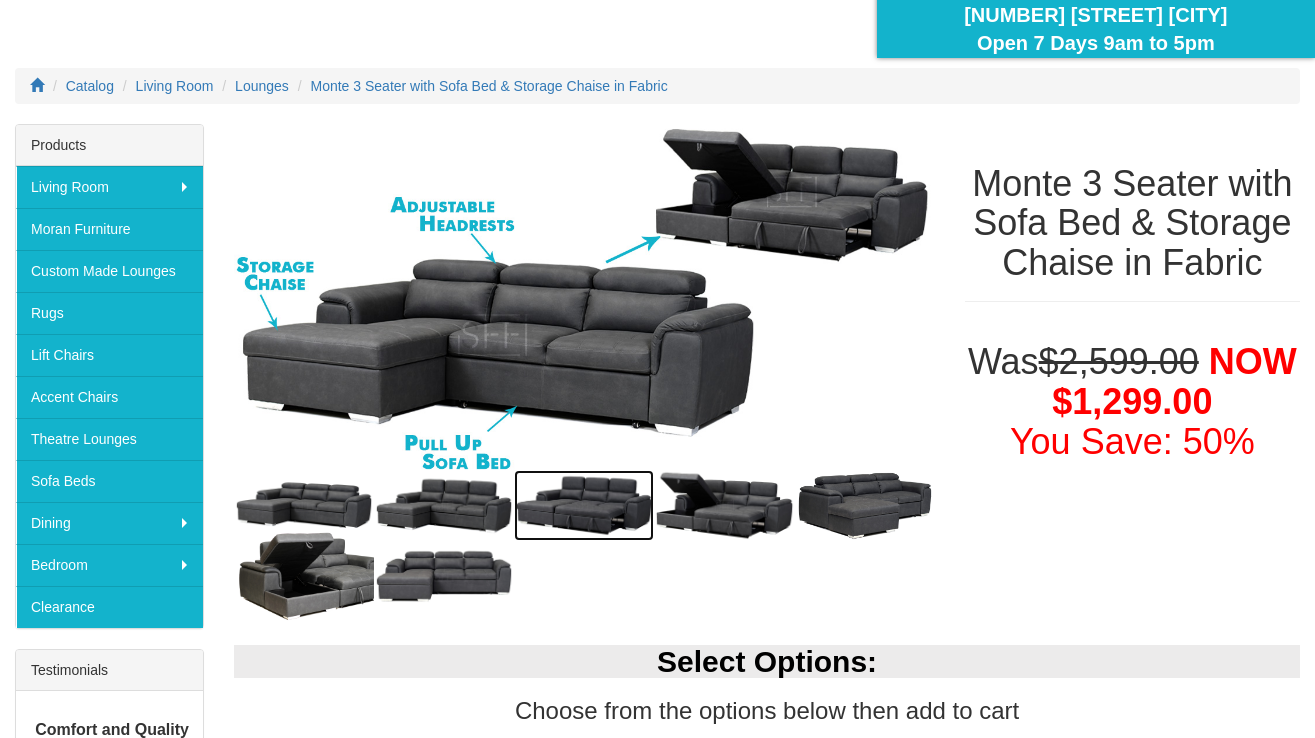 click at bounding box center (584, 505) 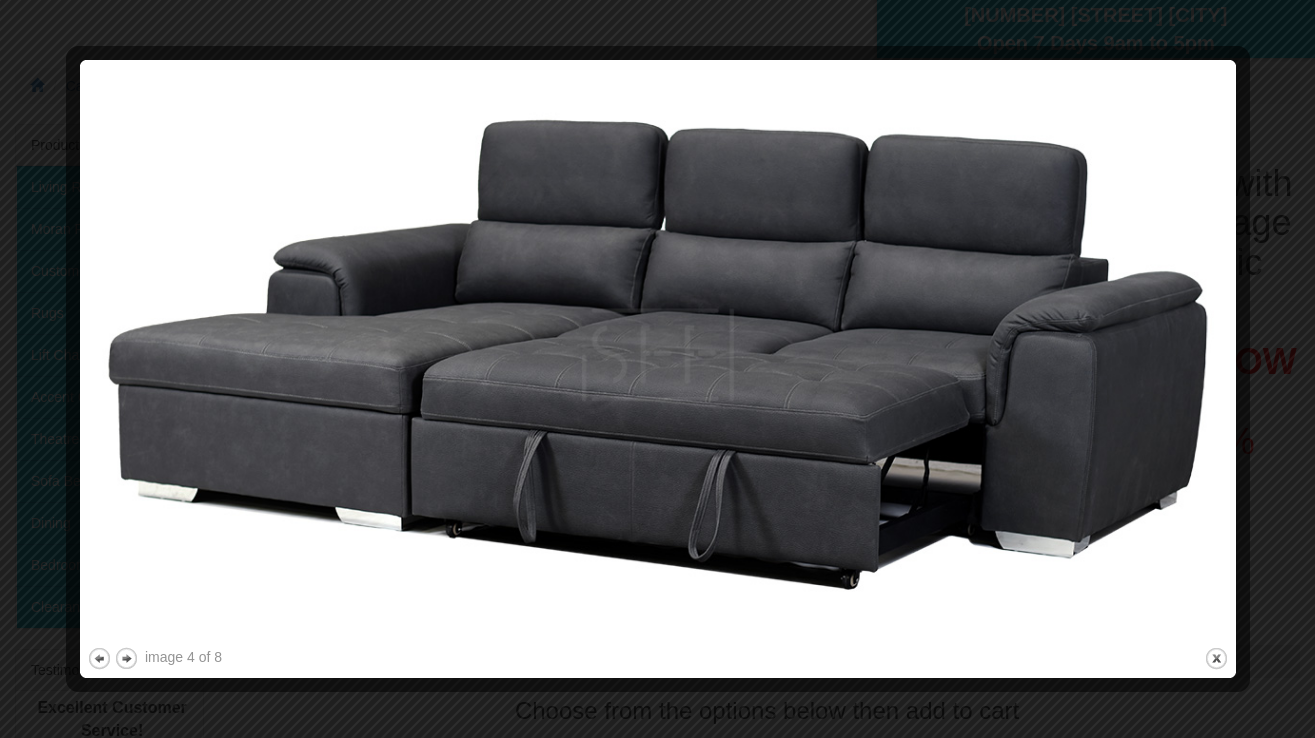 click at bounding box center [657, 369] 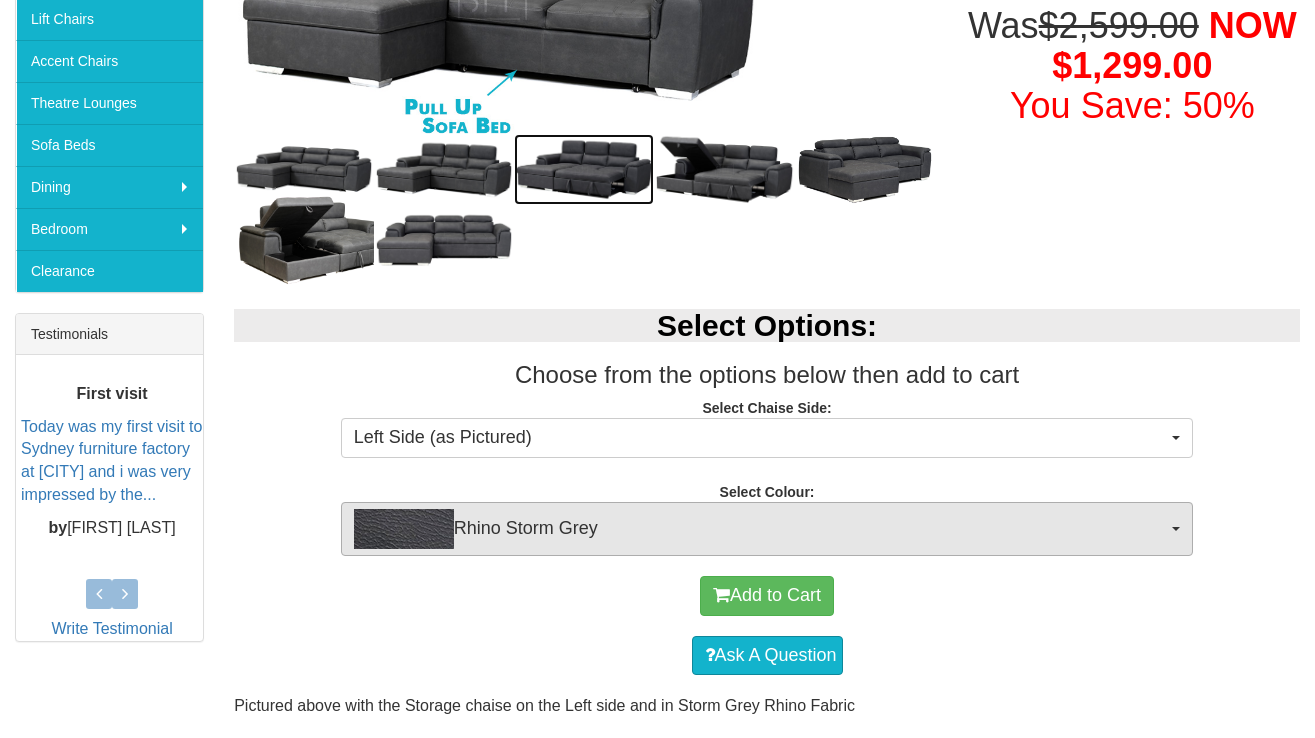 scroll, scrollTop: 300, scrollLeft: 0, axis: vertical 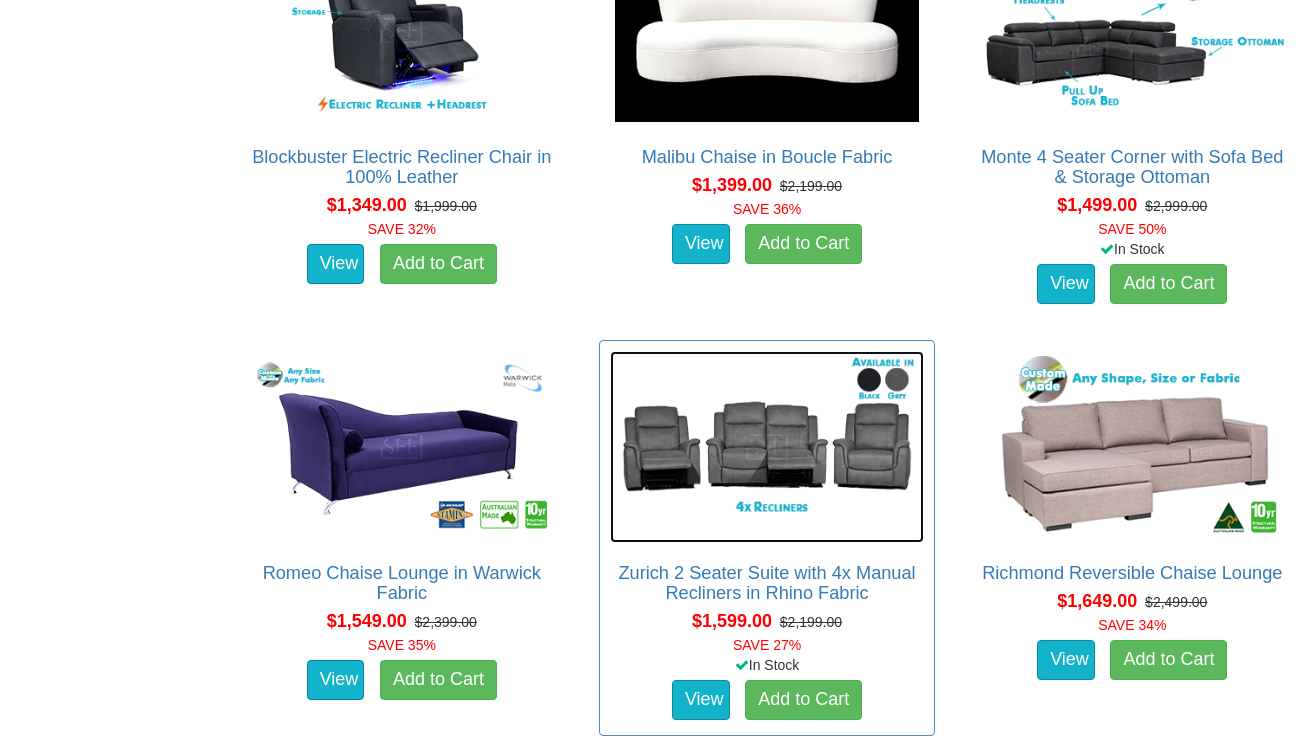 click at bounding box center (766, 447) 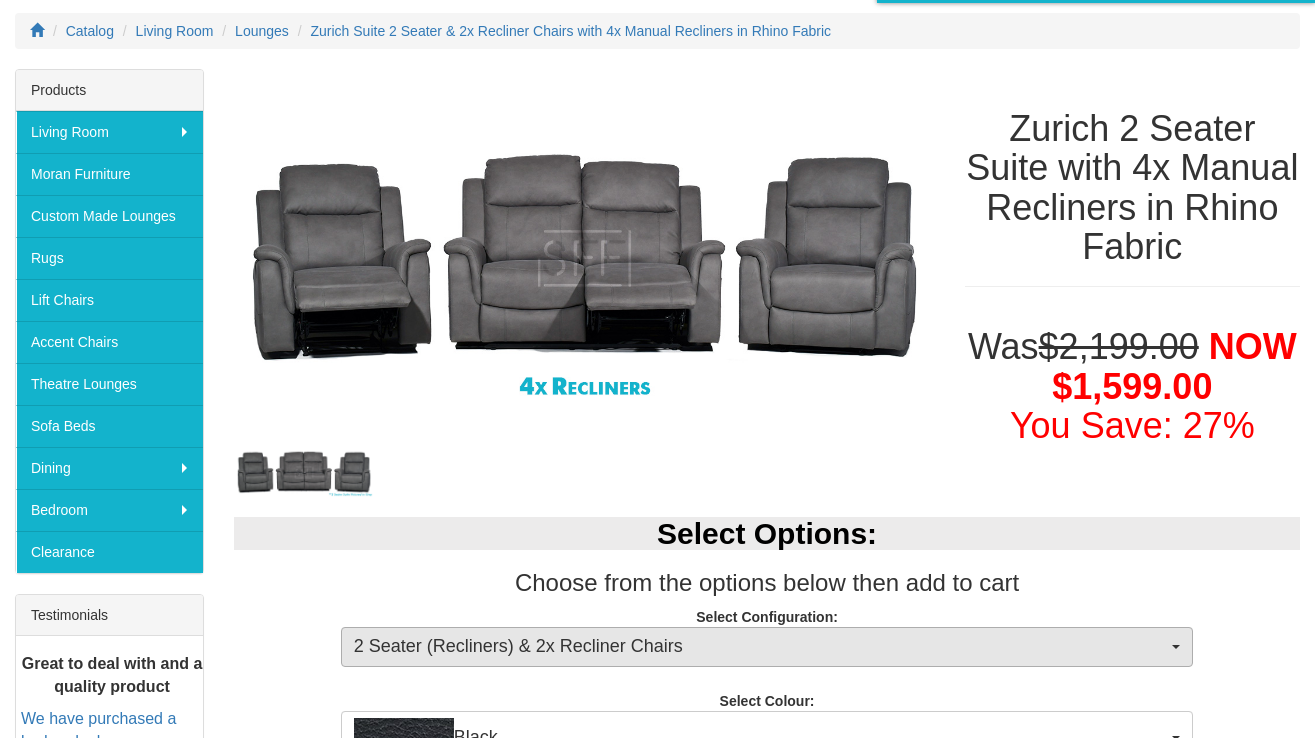 scroll, scrollTop: 300, scrollLeft: 0, axis: vertical 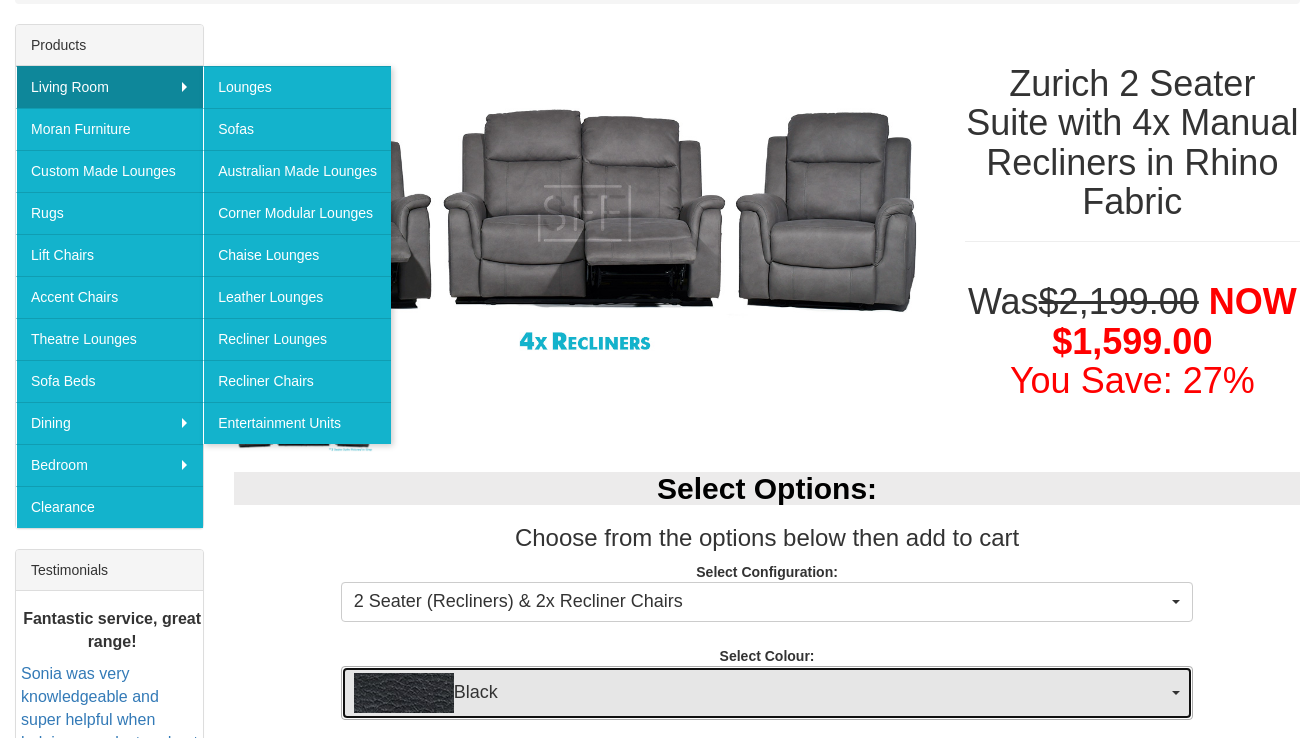 click on "Black" at bounding box center (767, 693) 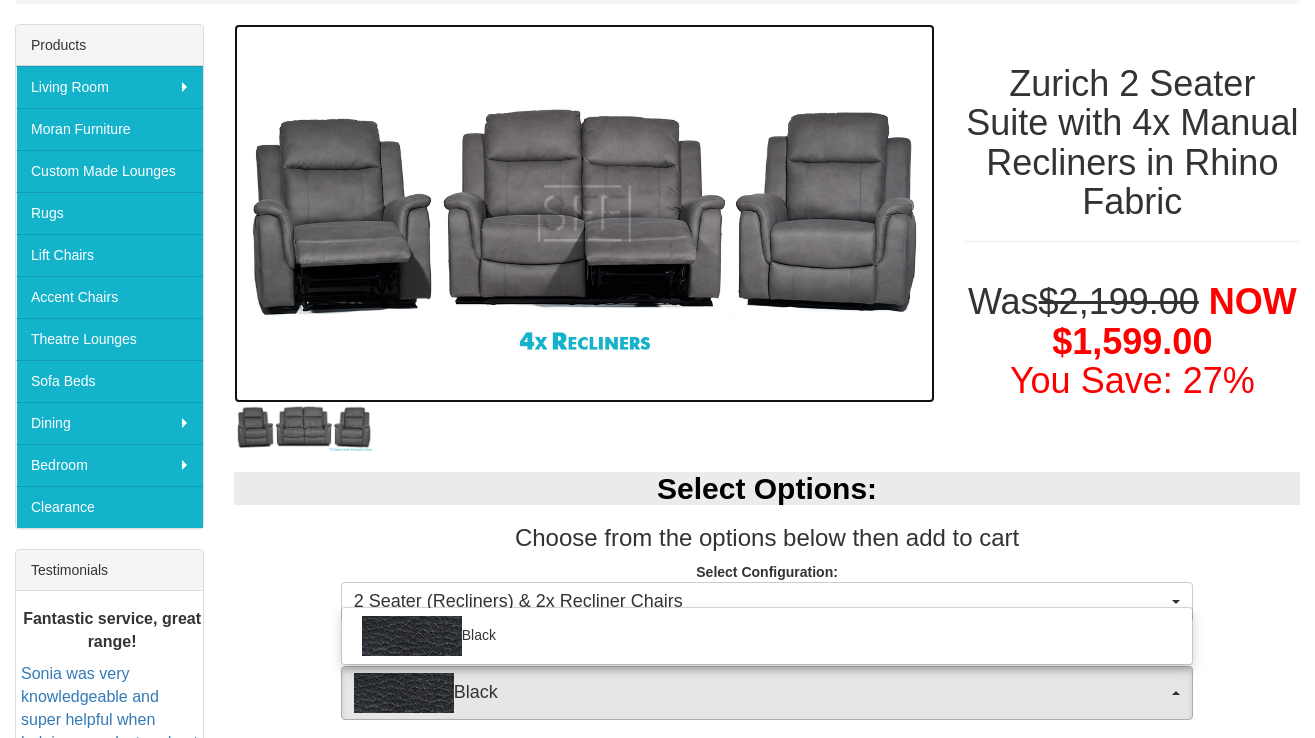 click at bounding box center [584, 213] 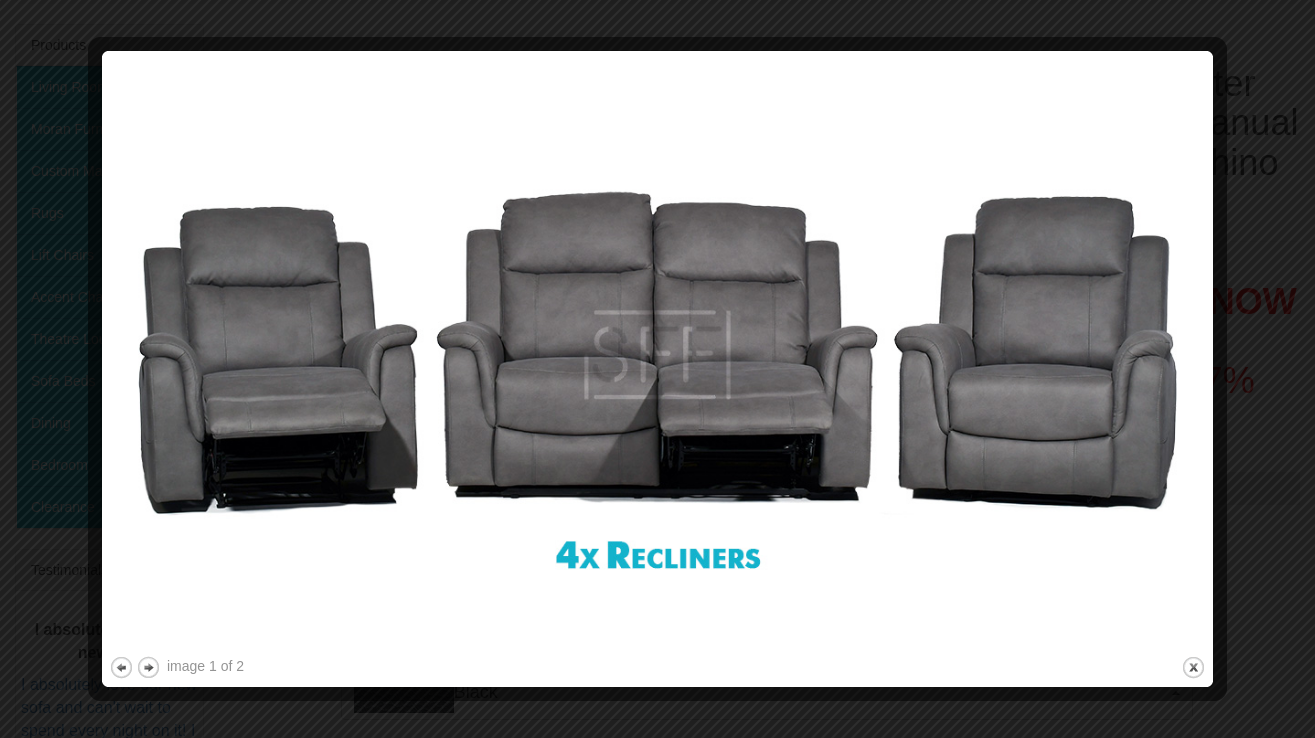 click at bounding box center (657, 369) 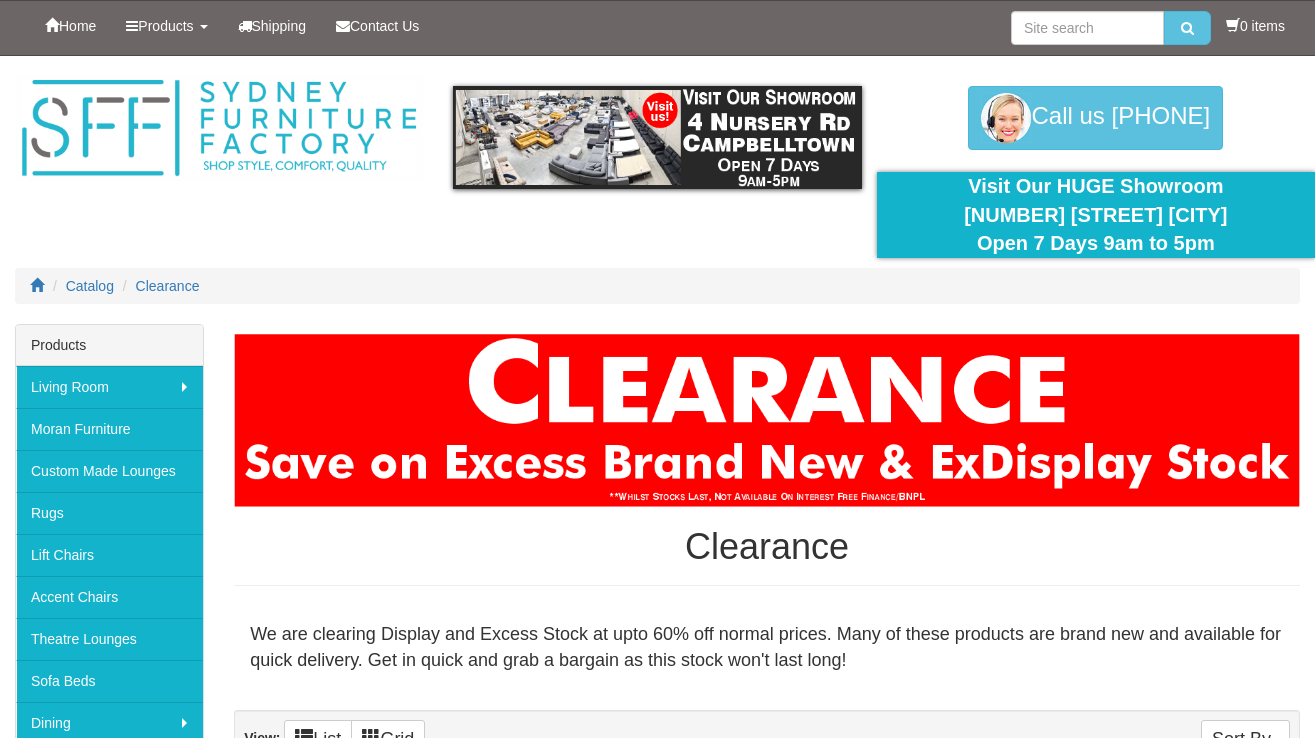 scroll, scrollTop: 0, scrollLeft: 0, axis: both 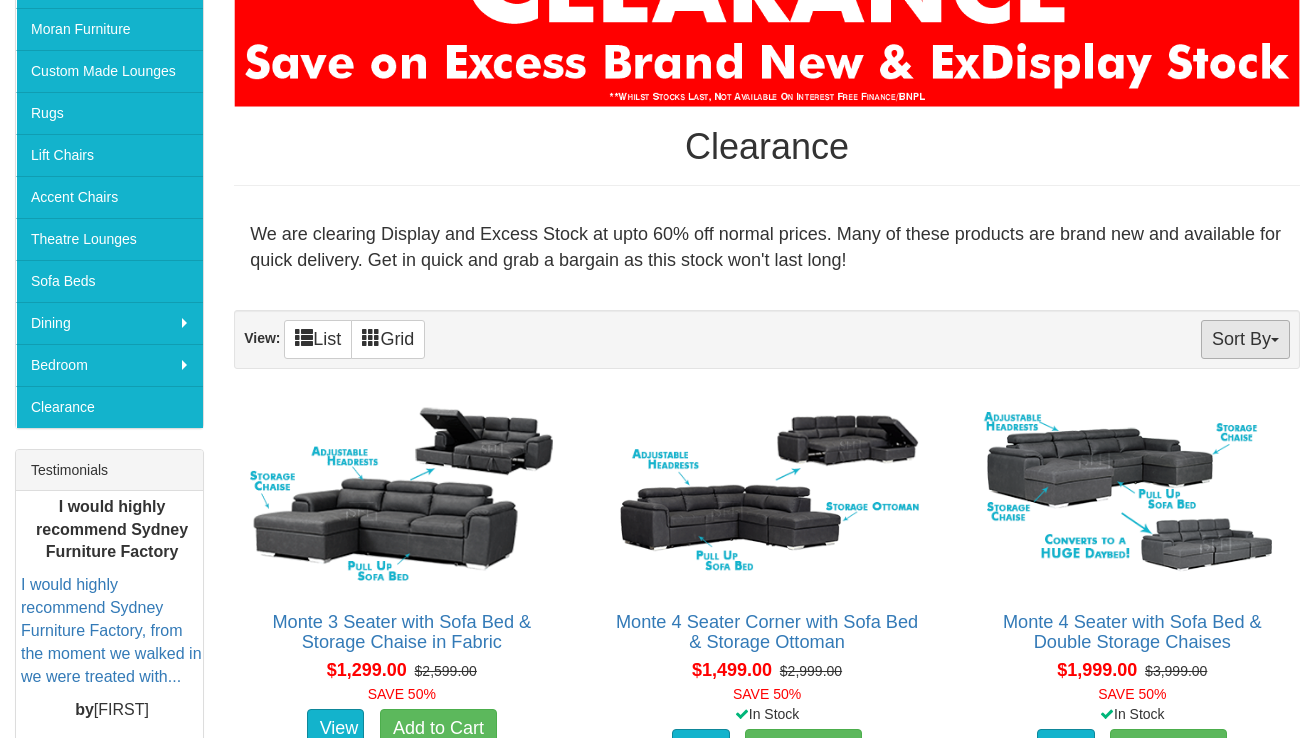 click on "Sort By" at bounding box center [1245, 339] 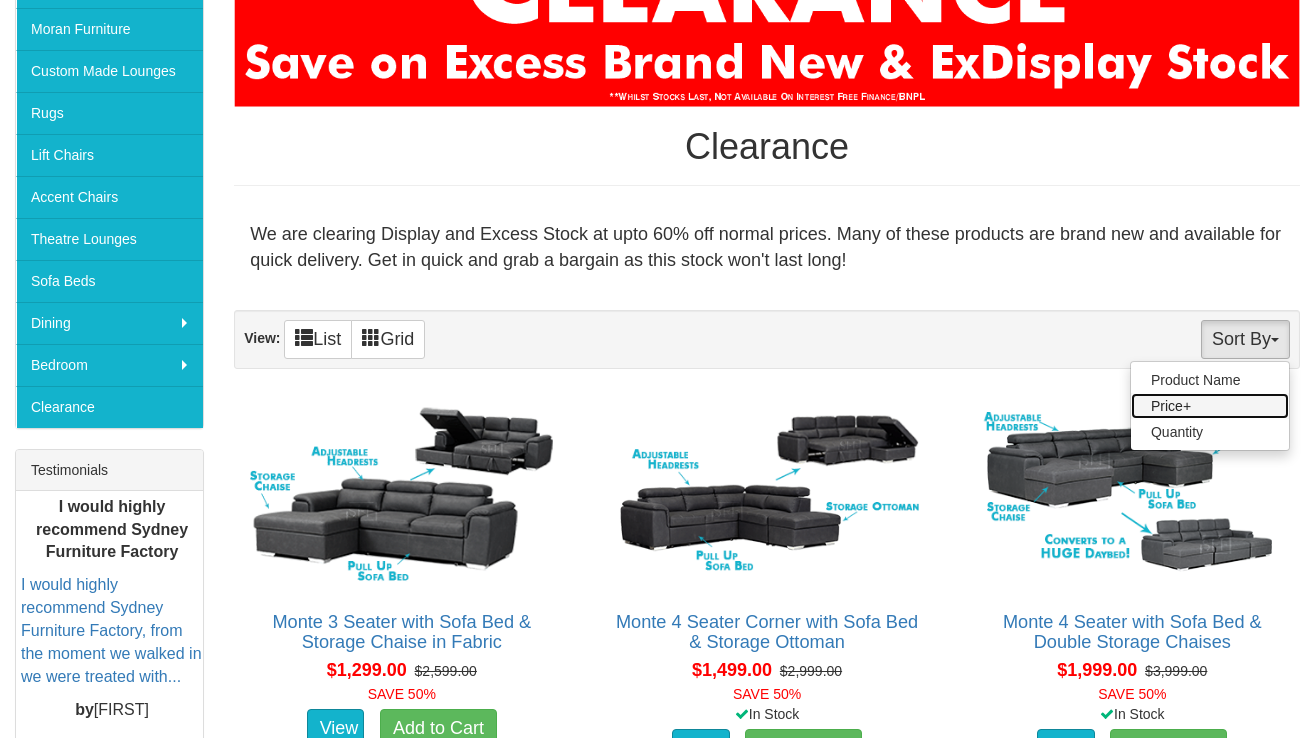 click on "Price+" at bounding box center [1210, 406] 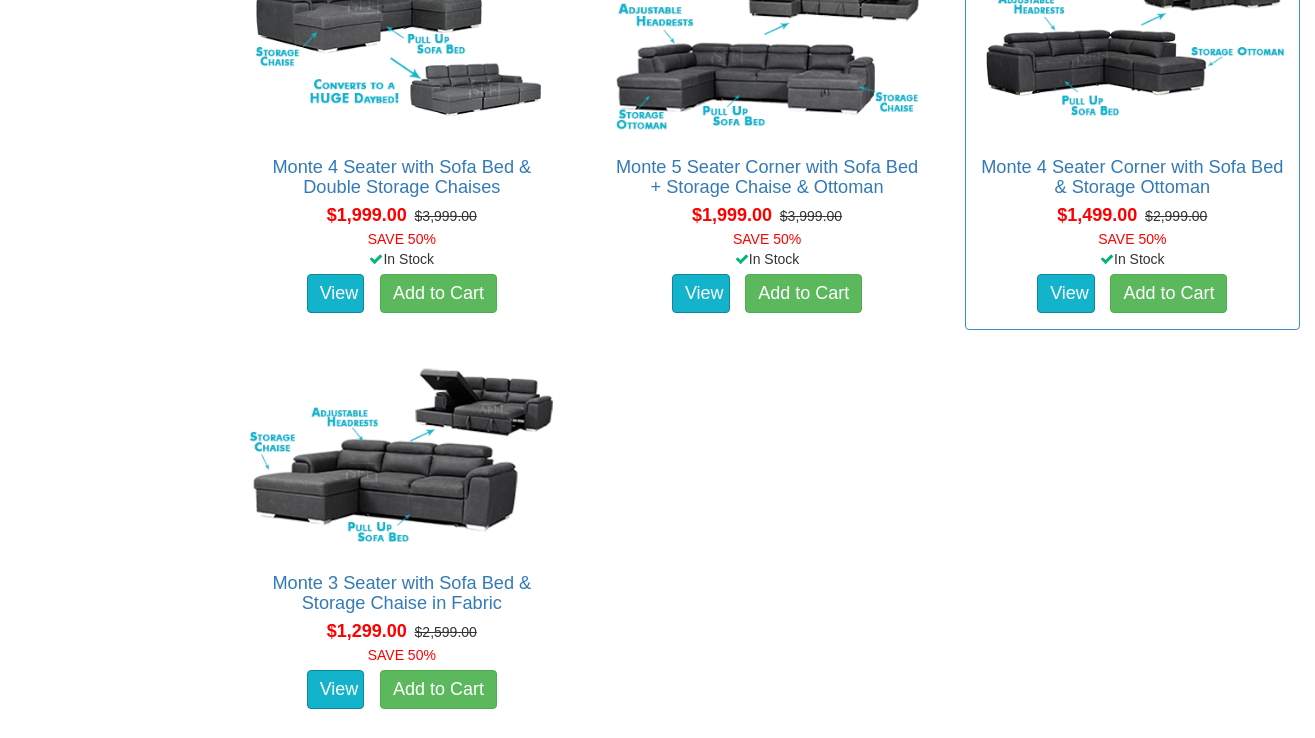 scroll, scrollTop: 1600, scrollLeft: 0, axis: vertical 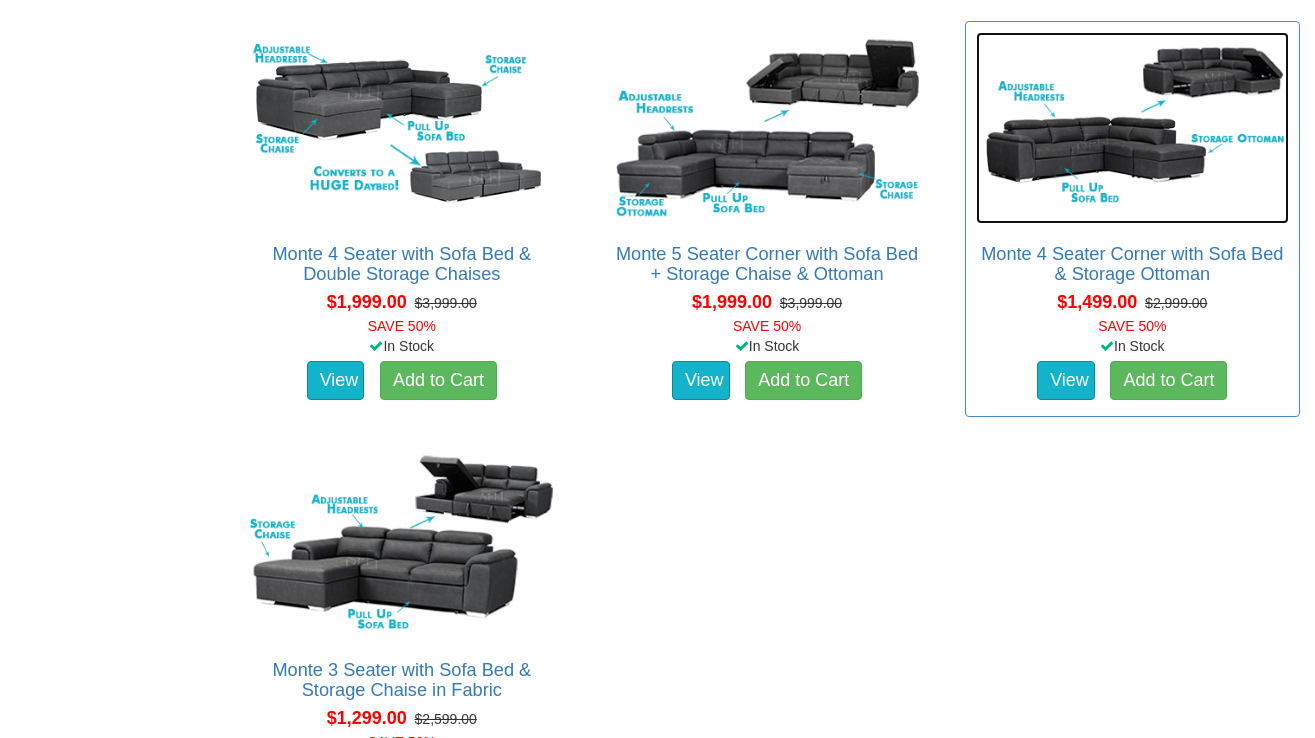 click at bounding box center [1132, 128] 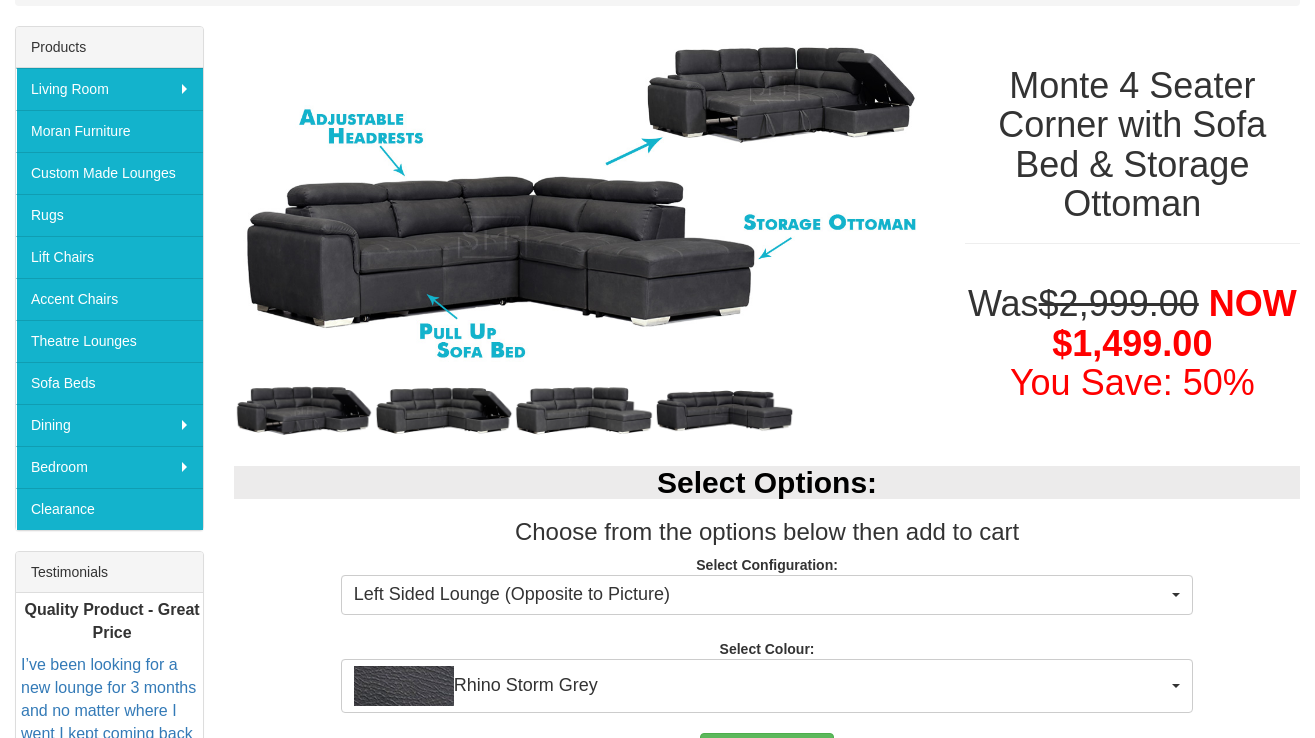 scroll, scrollTop: 300, scrollLeft: 0, axis: vertical 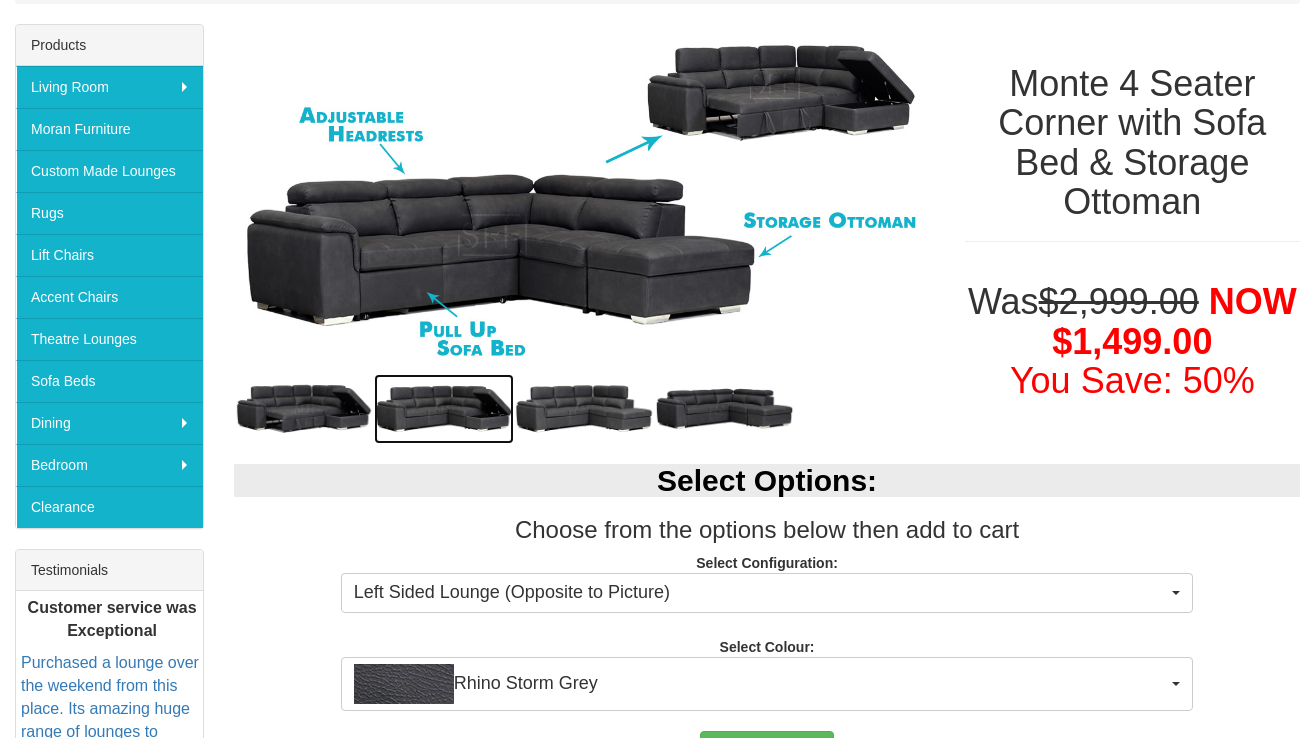 click at bounding box center (444, 409) 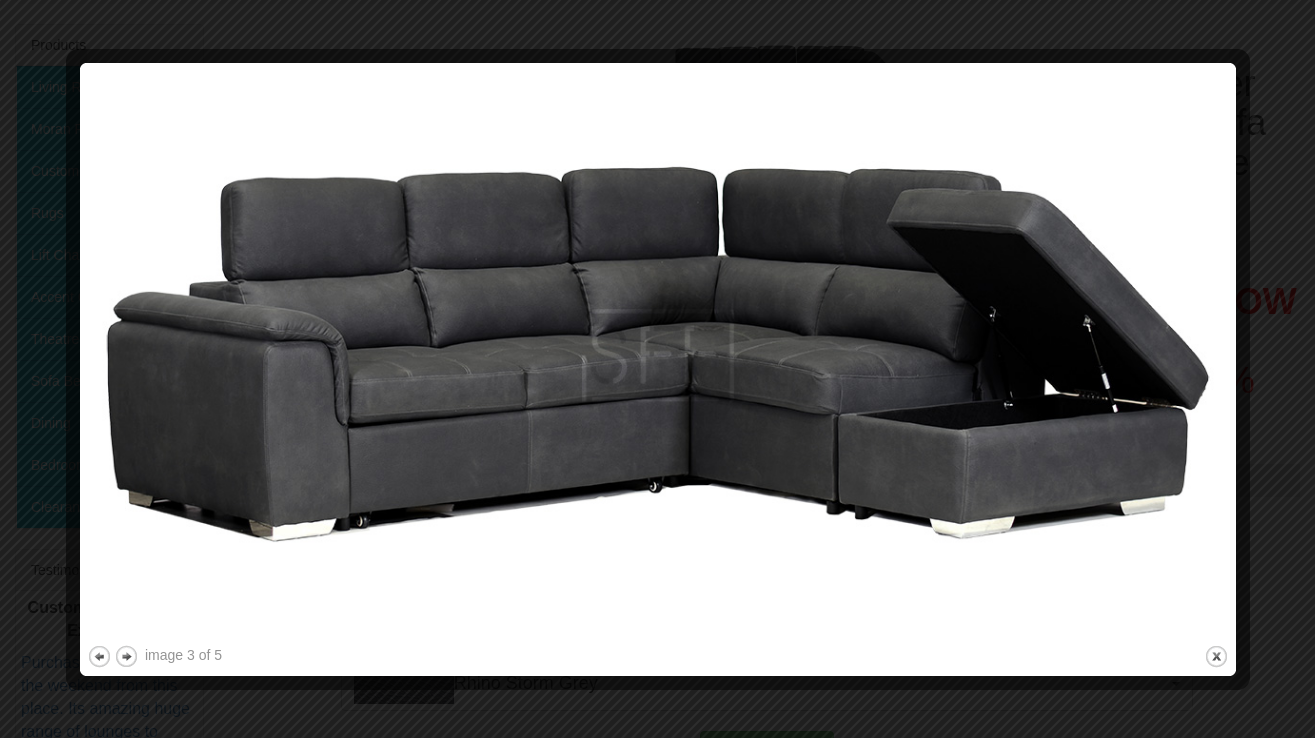 click at bounding box center (657, 369) 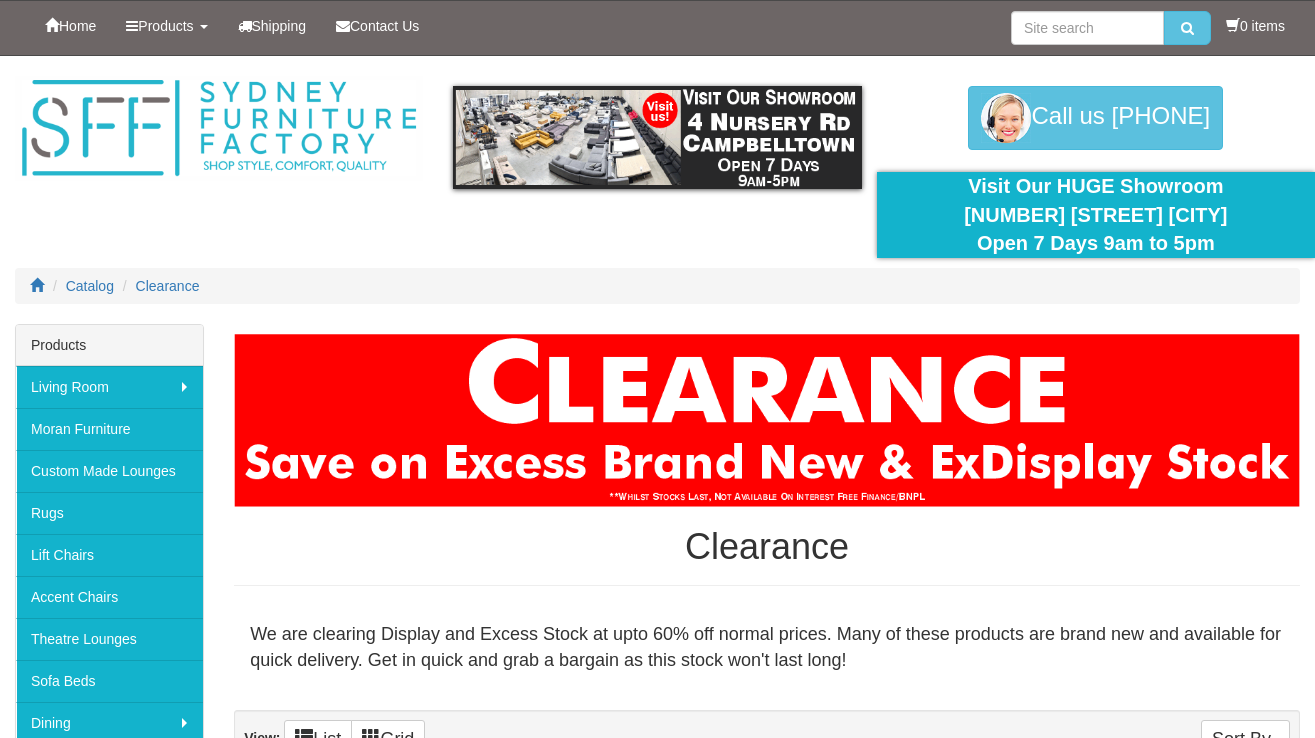 scroll, scrollTop: 400, scrollLeft: 0, axis: vertical 